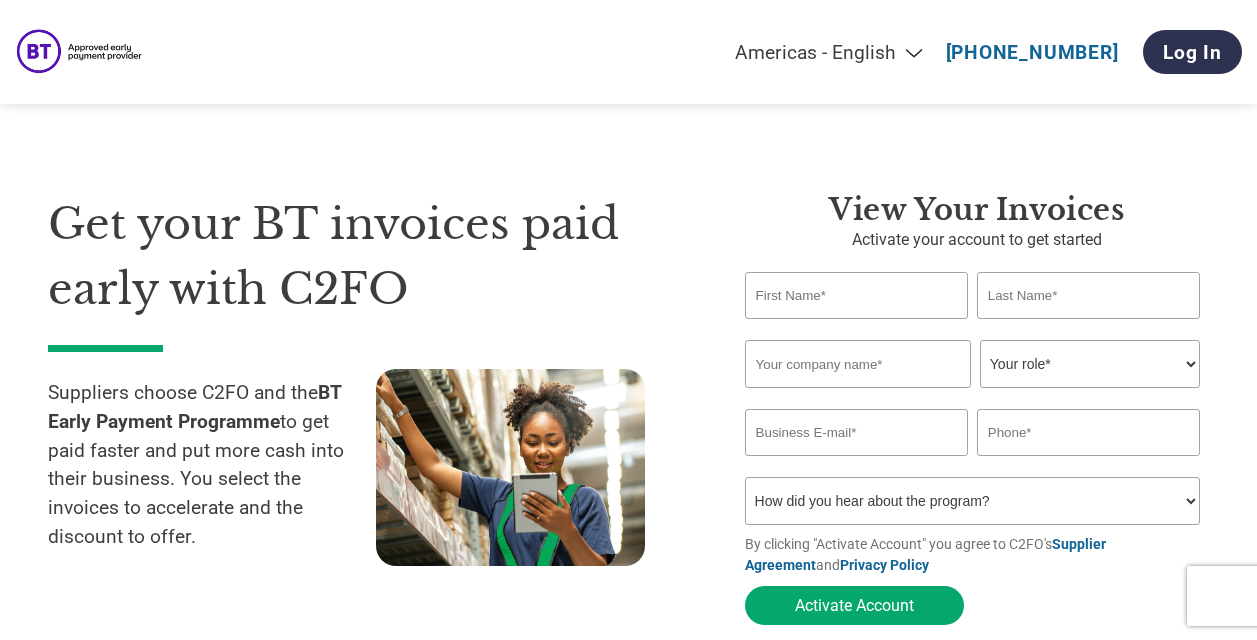 select on "en-[GEOGRAPHIC_DATA]" 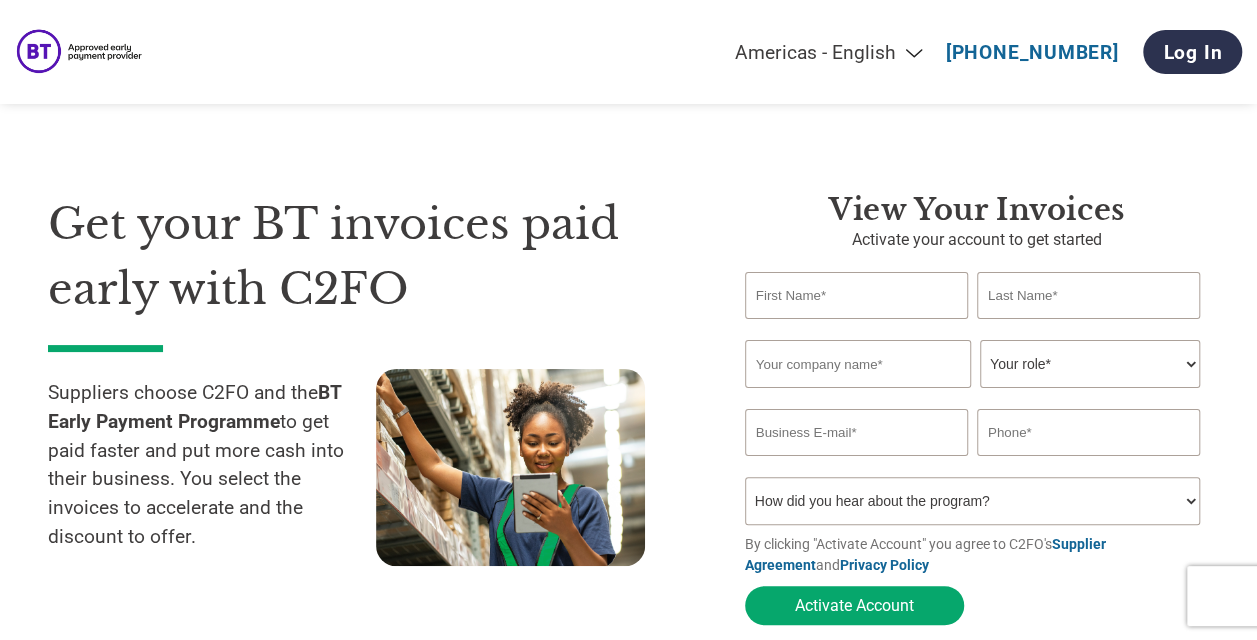 scroll, scrollTop: 0, scrollLeft: 0, axis: both 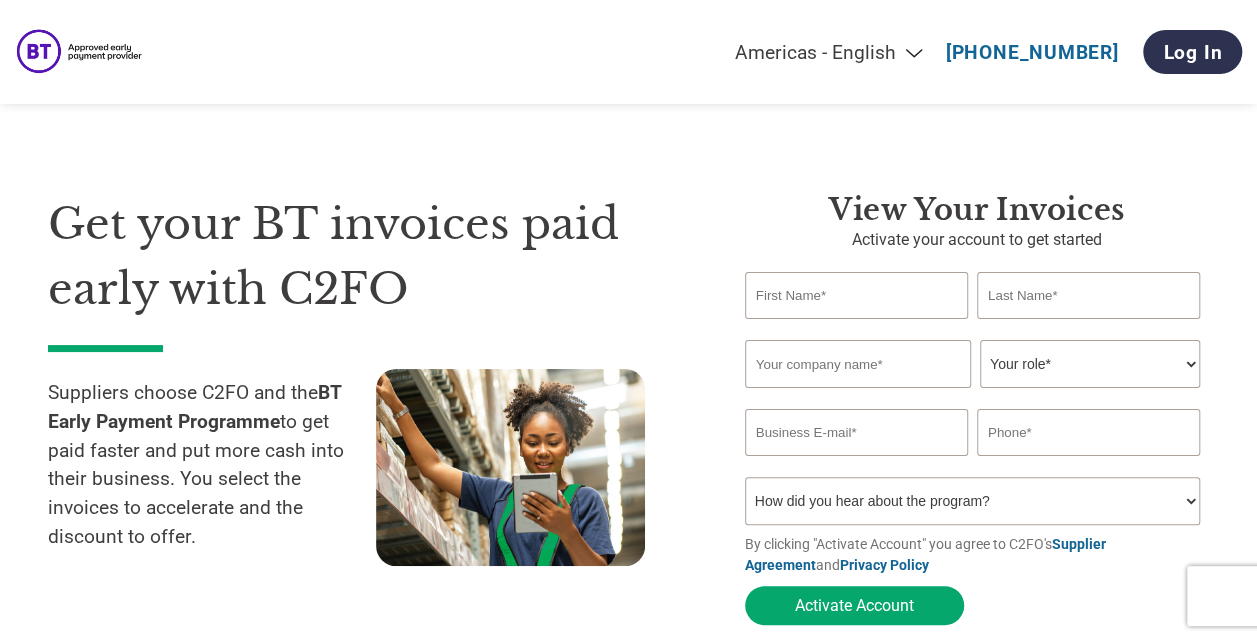 click at bounding box center [856, 295] 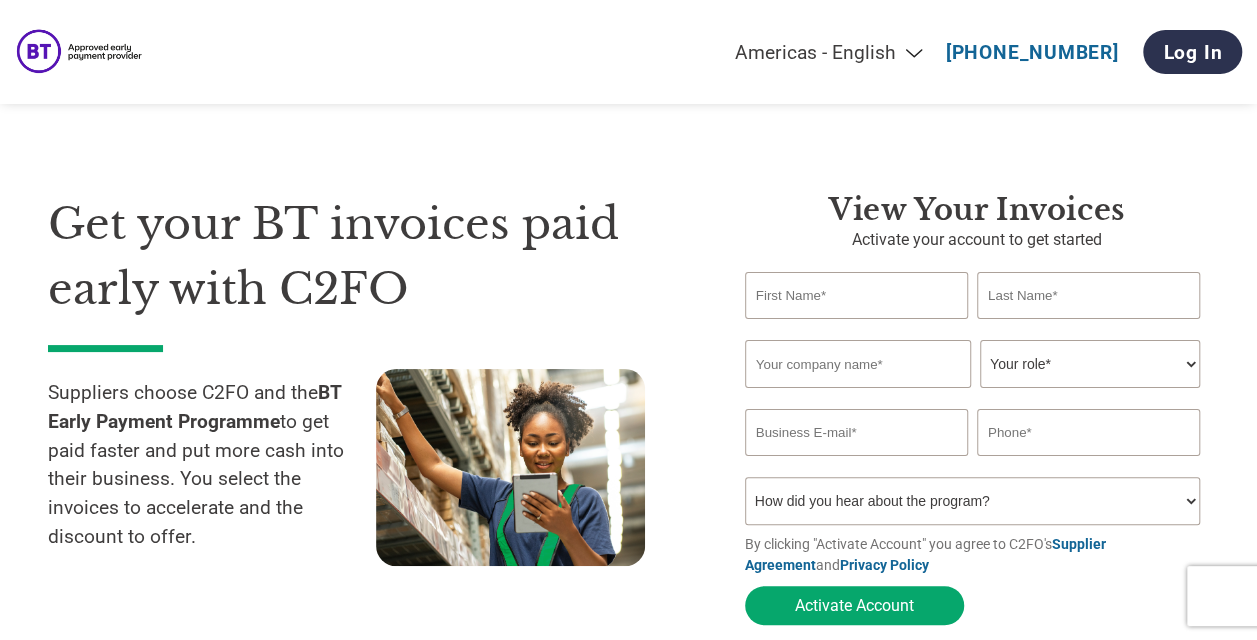 type on "[PERSON_NAME]" 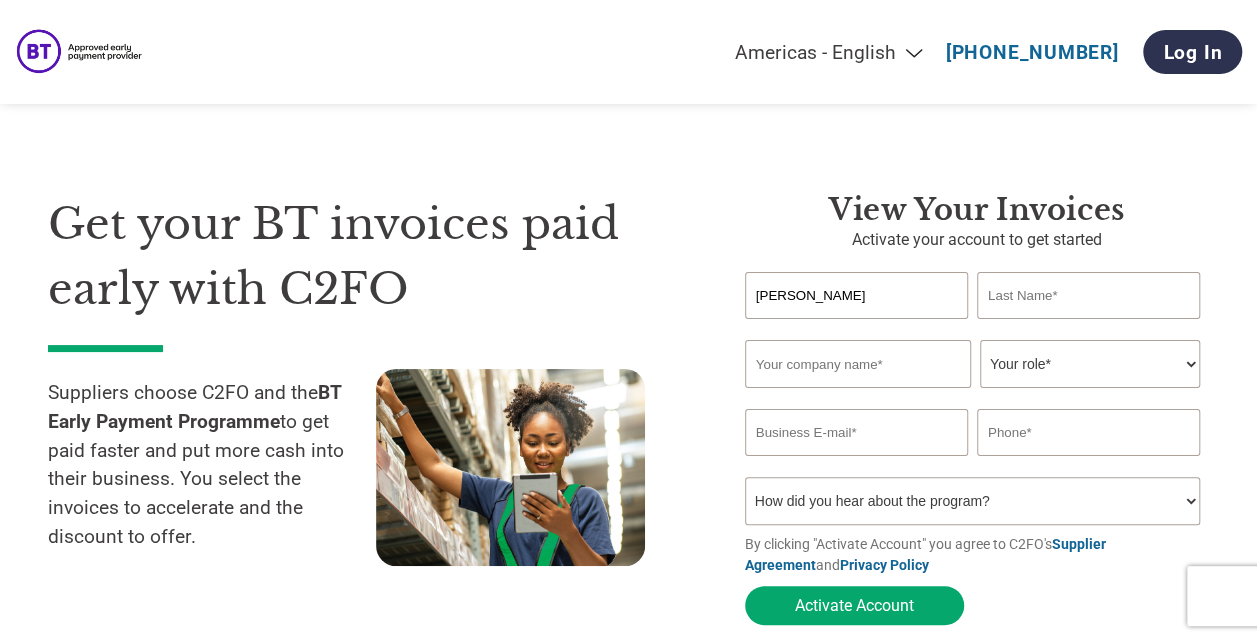 type on "LELLI" 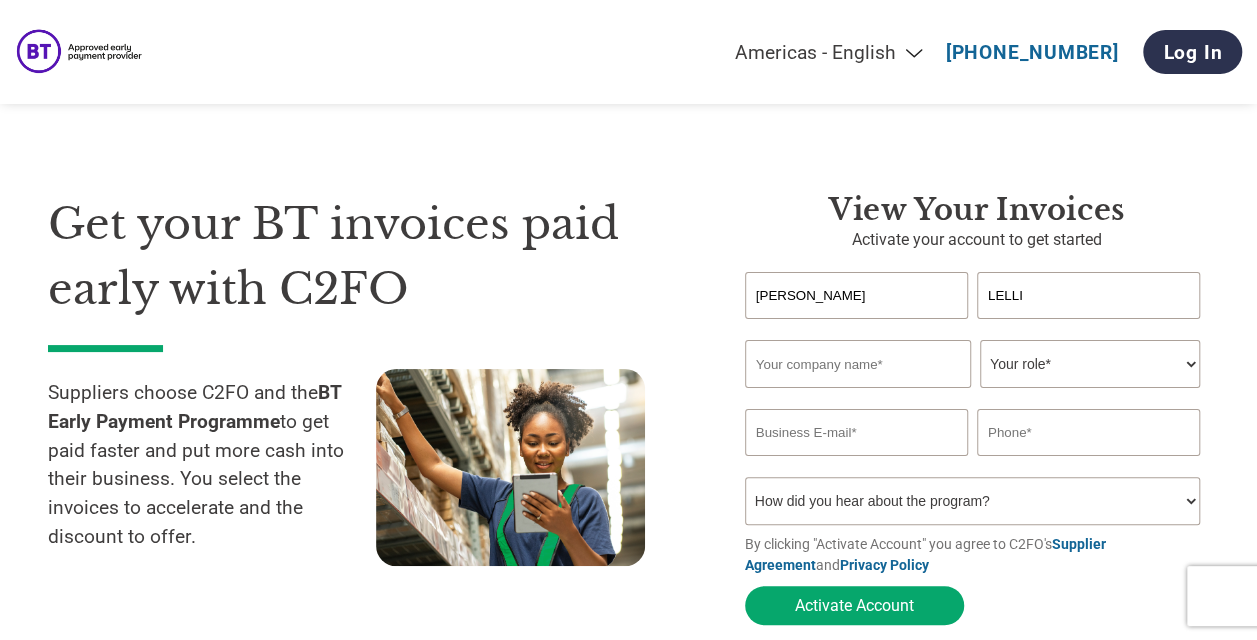 type on "Telecommunications" 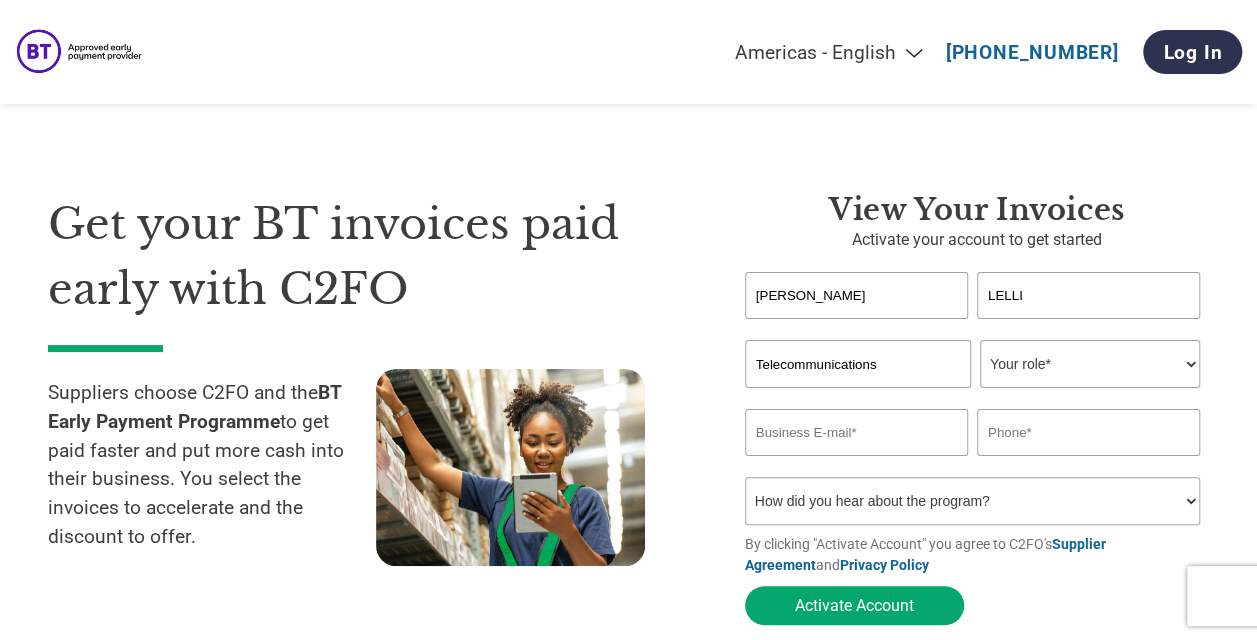 type on "[EMAIL_ADDRESS][DOMAIN_NAME]" 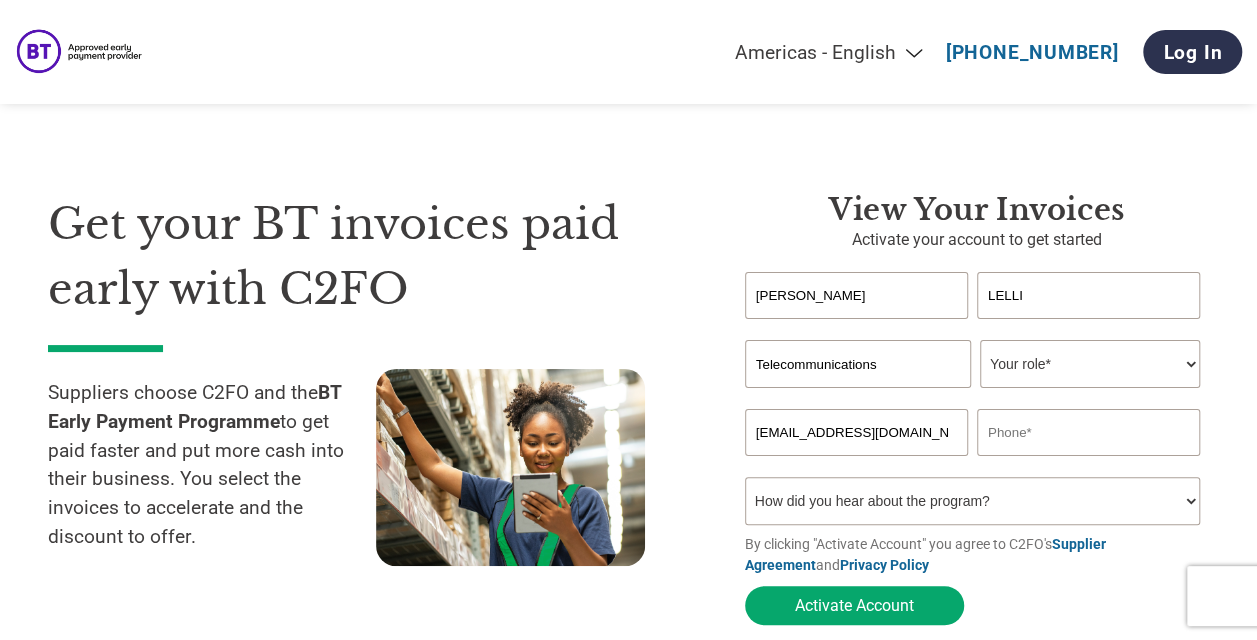 type on "07856196235" 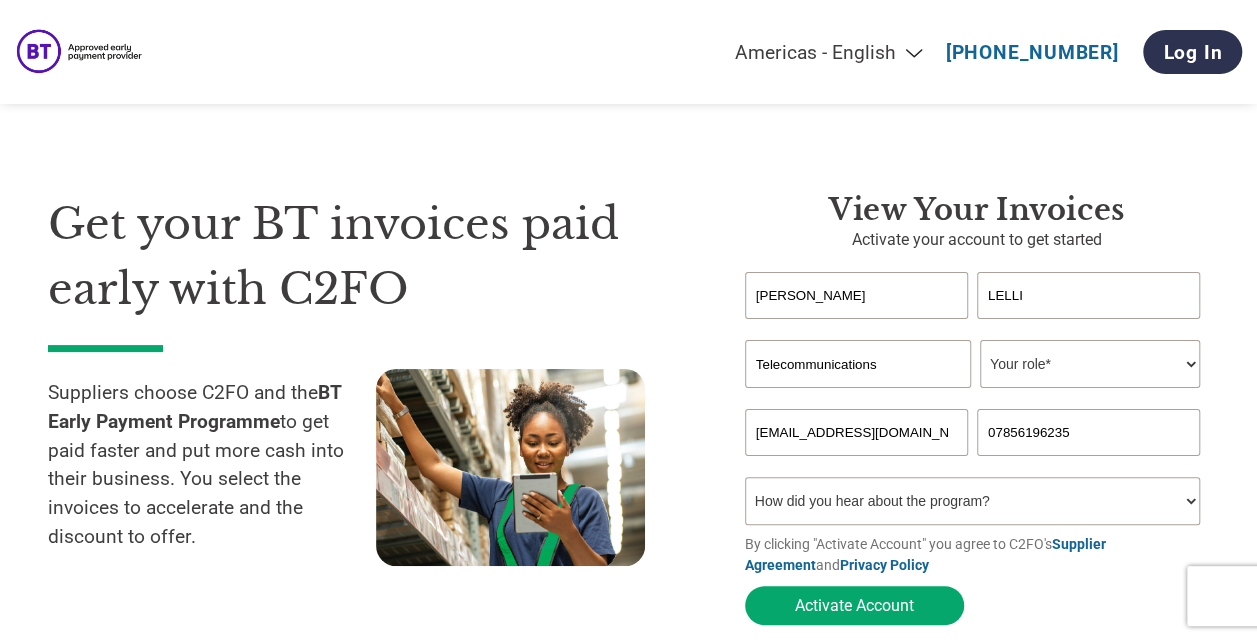 click on "Your role* CFO Controller Credit Manager Finance Director Treasurer CEO President Owner/Founder Accounting Bookkeeper Accounts Receivable Office Manager Other" at bounding box center [1090, 364] 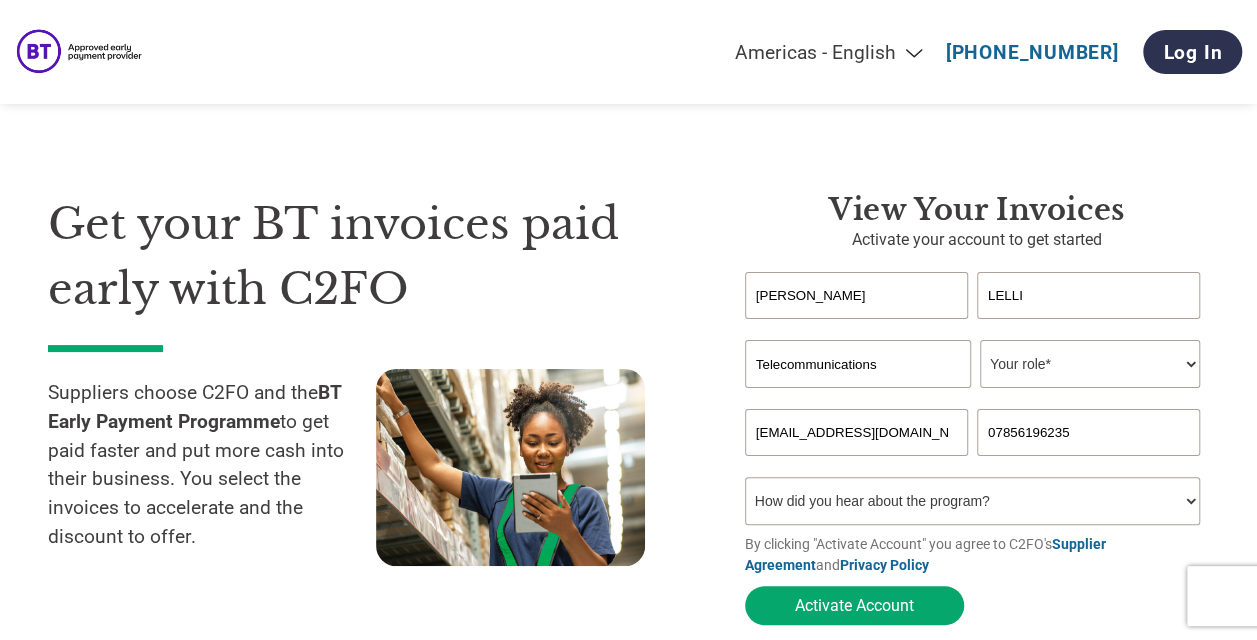 select on "OTHER" 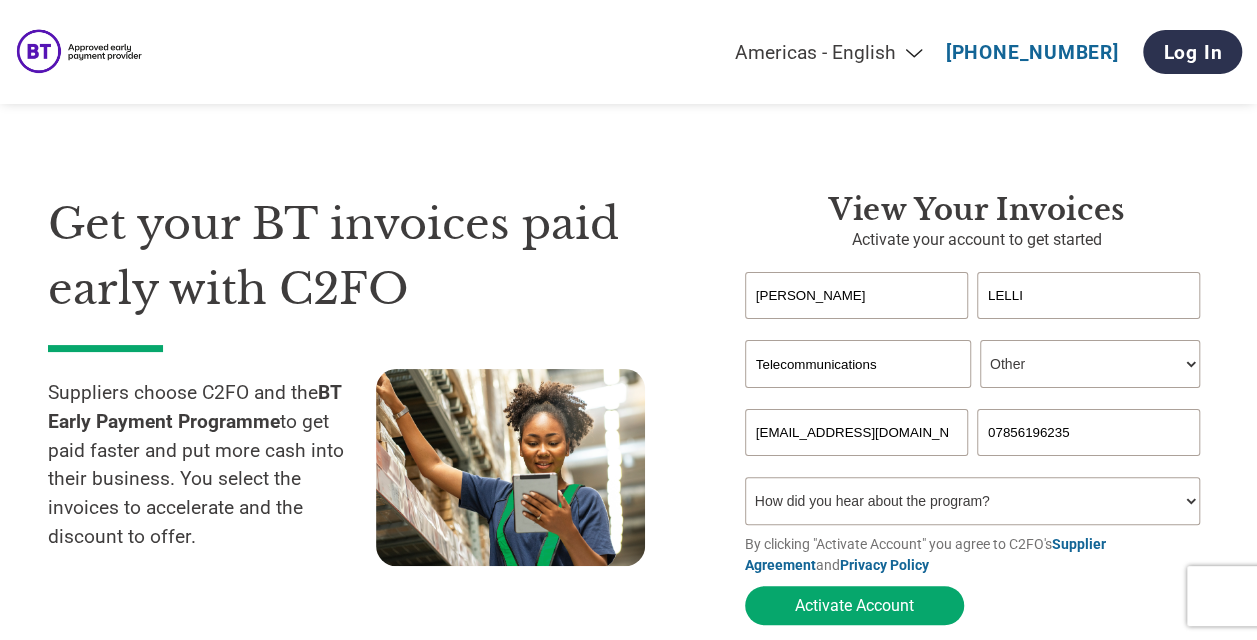click on "Your role* CFO Controller Credit Manager Finance Director Treasurer CEO President Owner/Founder Accounting Bookkeeper Accounts Receivable Office Manager Other" at bounding box center (1090, 364) 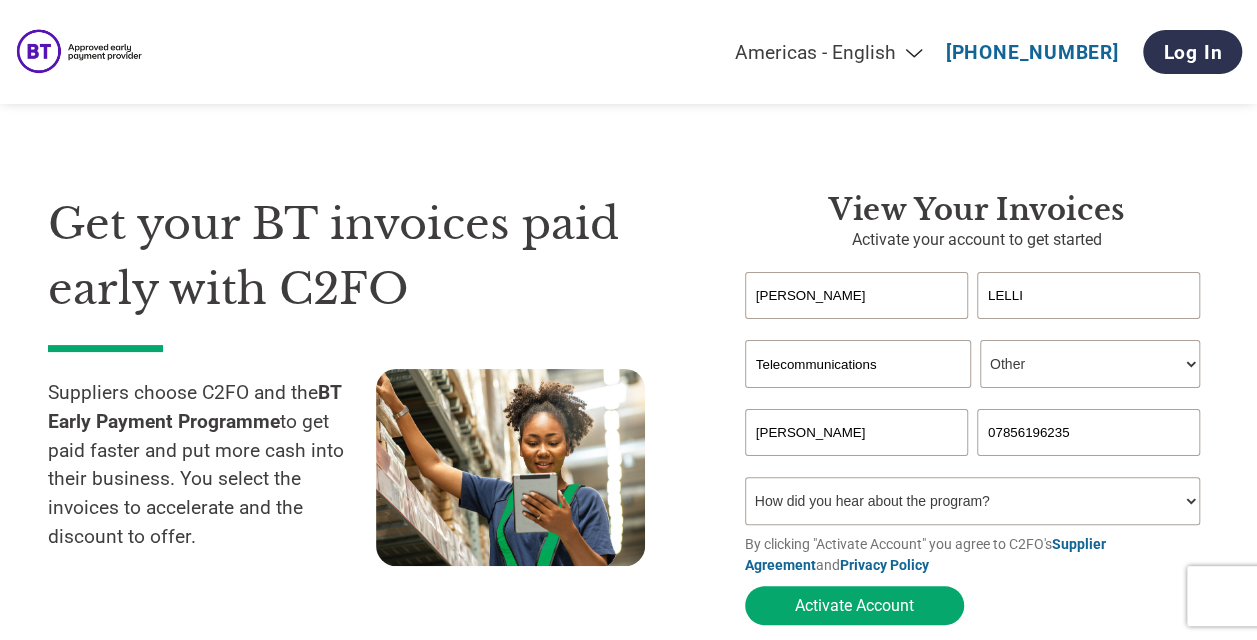 type on "[PERSON_NAME][EMAIL_ADDRESS][DOMAIN_NAME]" 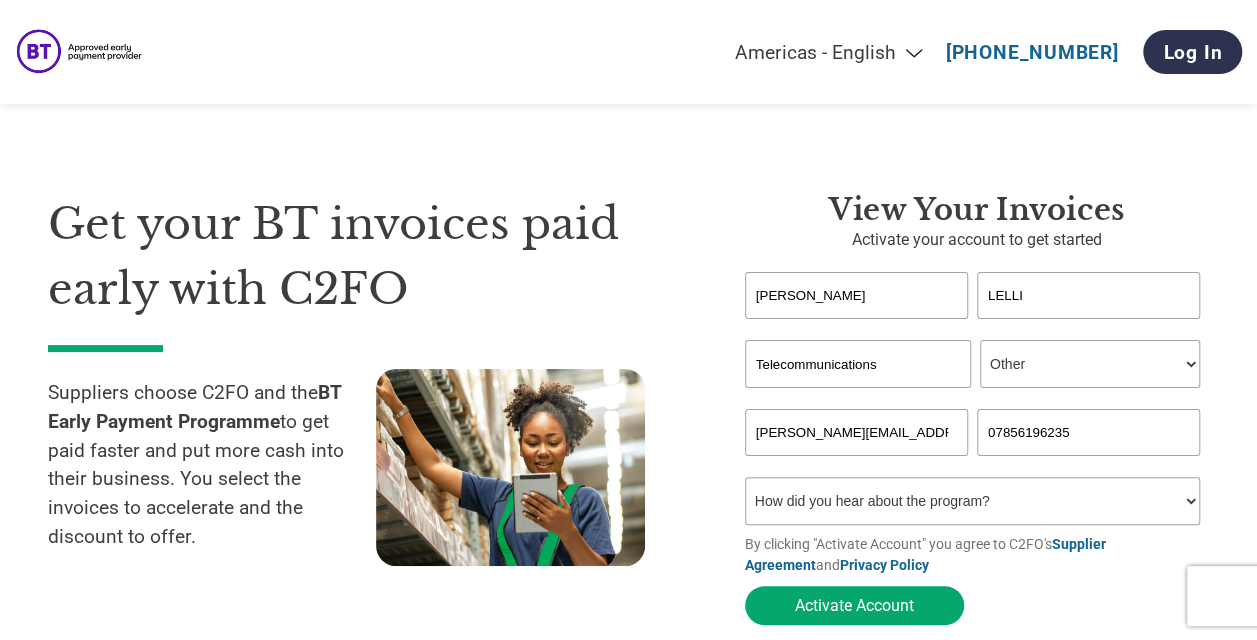 click on "View your invoices Activate your account to get started [PERSON_NAME] Invalid first name or first name is too long Invalid last name or last name is too long Telecommunications Your role* CFO Controller Credit Manager Finance Director Treasurer CEO President Owner/Founder Accounting Bookkeeper Accounts Receivable Office Manager Other Invalid company name or company name is too long [EMAIL_ADDRESS][DOMAIN_NAME] 07856196235 Inavlid Email Address Inavlid Phone Number How did you hear about the program? Received a letter Email Social Media Online Search Family/Friend/Acquaintance At an event Other By clicking "Activate Account" you agree to C2FO's  Supplier Agreement  and  Privacy Policy
Activate Account" at bounding box center (962, 413) 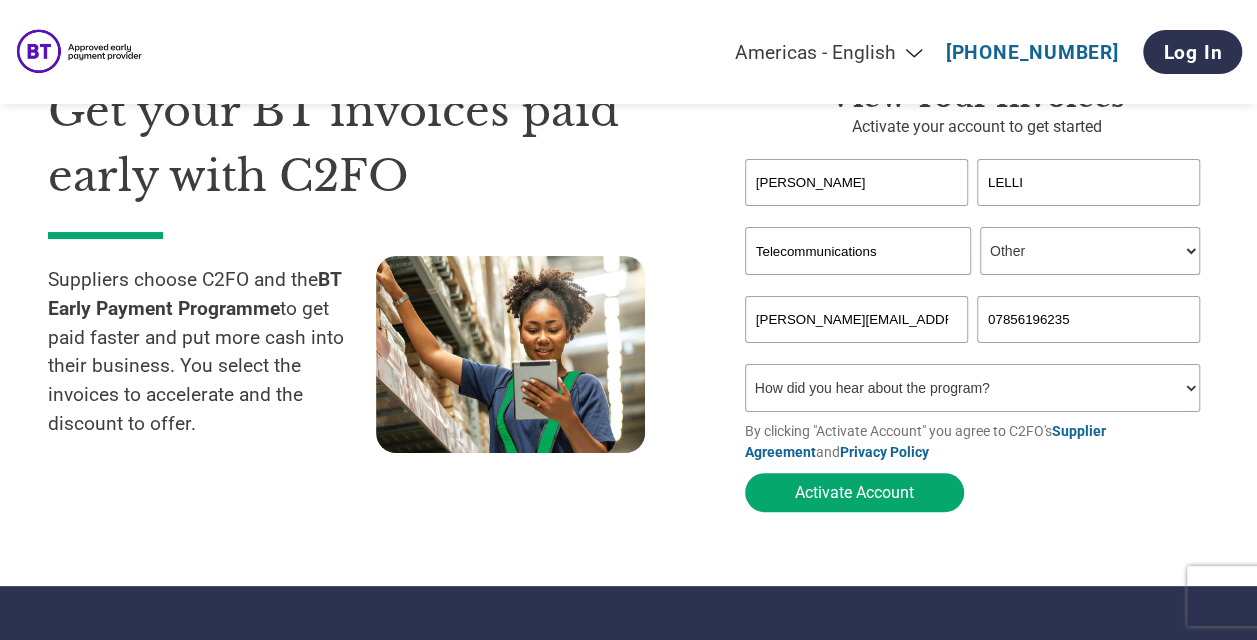 scroll, scrollTop: 151, scrollLeft: 0, axis: vertical 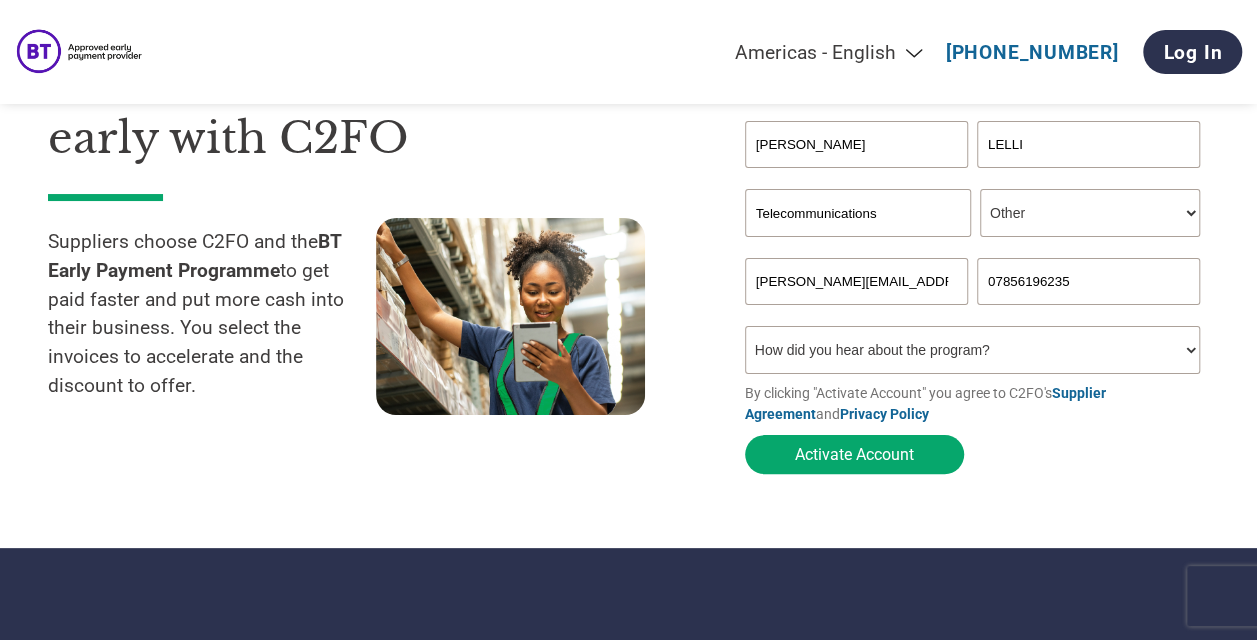 click on "How did you hear about the program? Received a letter Email Social Media Online Search Family/Friend/Acquaintance At an event Other" at bounding box center [972, 350] 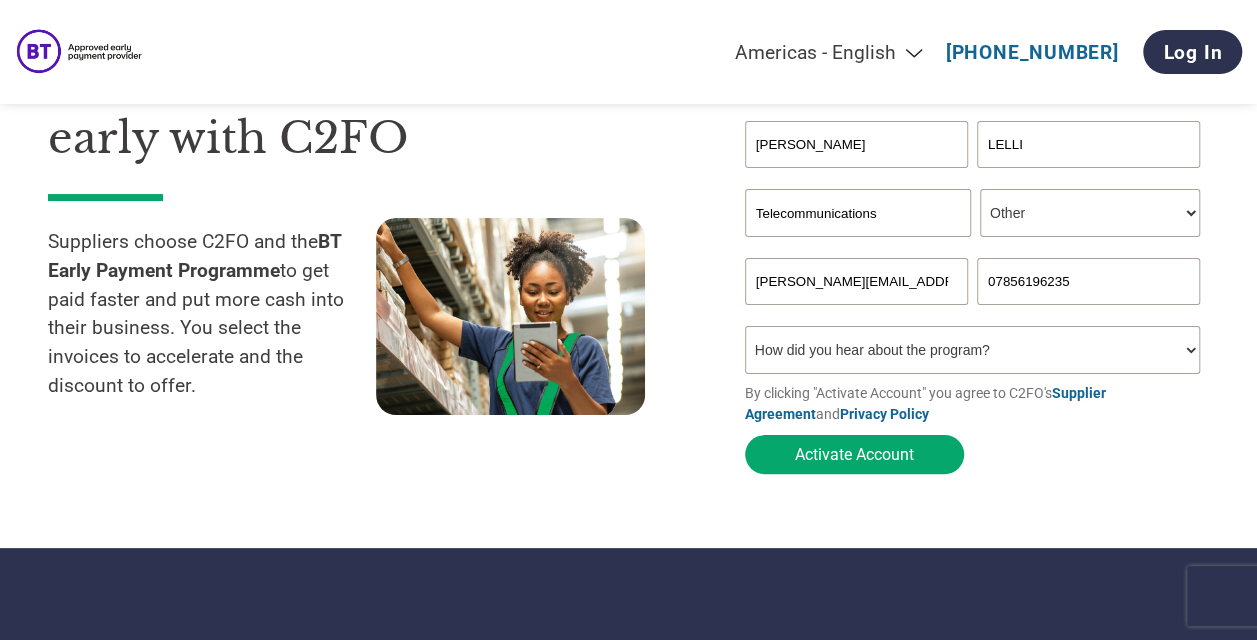 click on "How did you hear about the program? Received a letter Email Social Media Online Search Family/Friend/Acquaintance At an event Other" at bounding box center (972, 350) 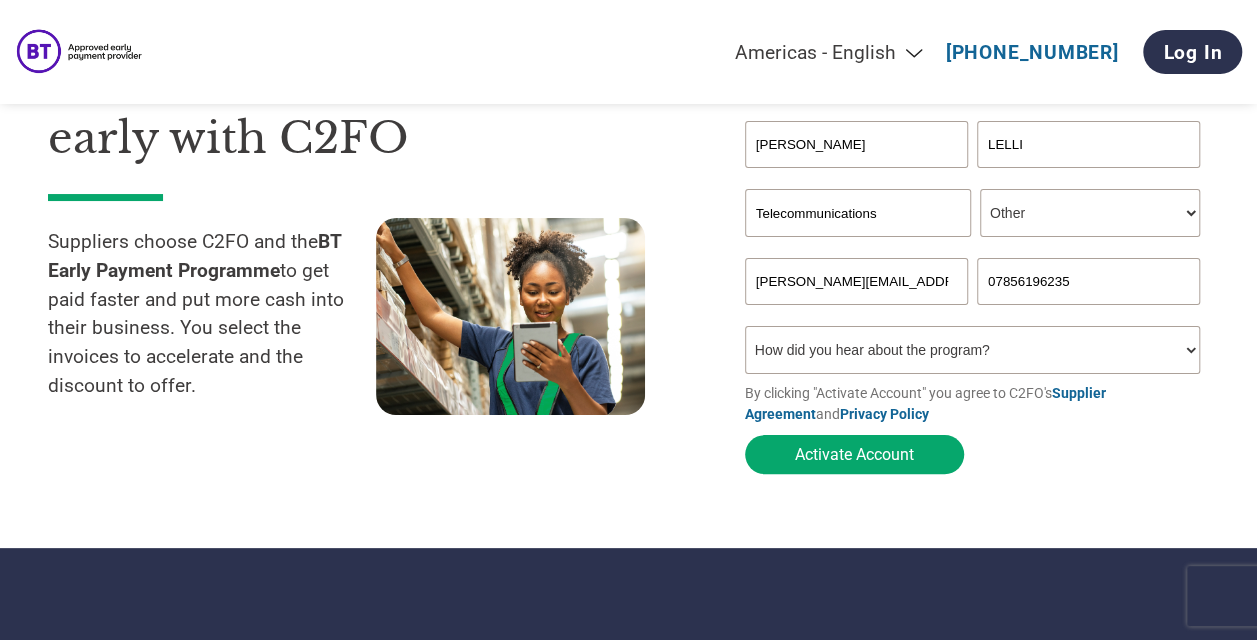 select on "Other" 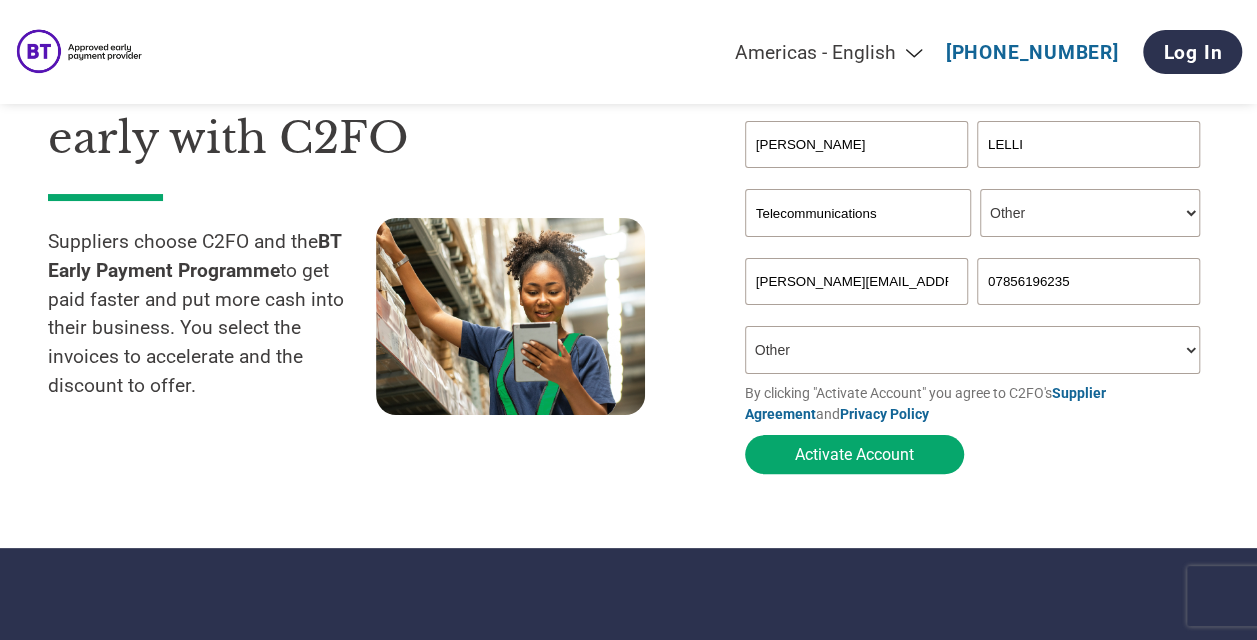 click on "How did you hear about the program? Received a letter Email Social Media Online Search Family/Friend/Acquaintance At an event Other" at bounding box center (972, 350) 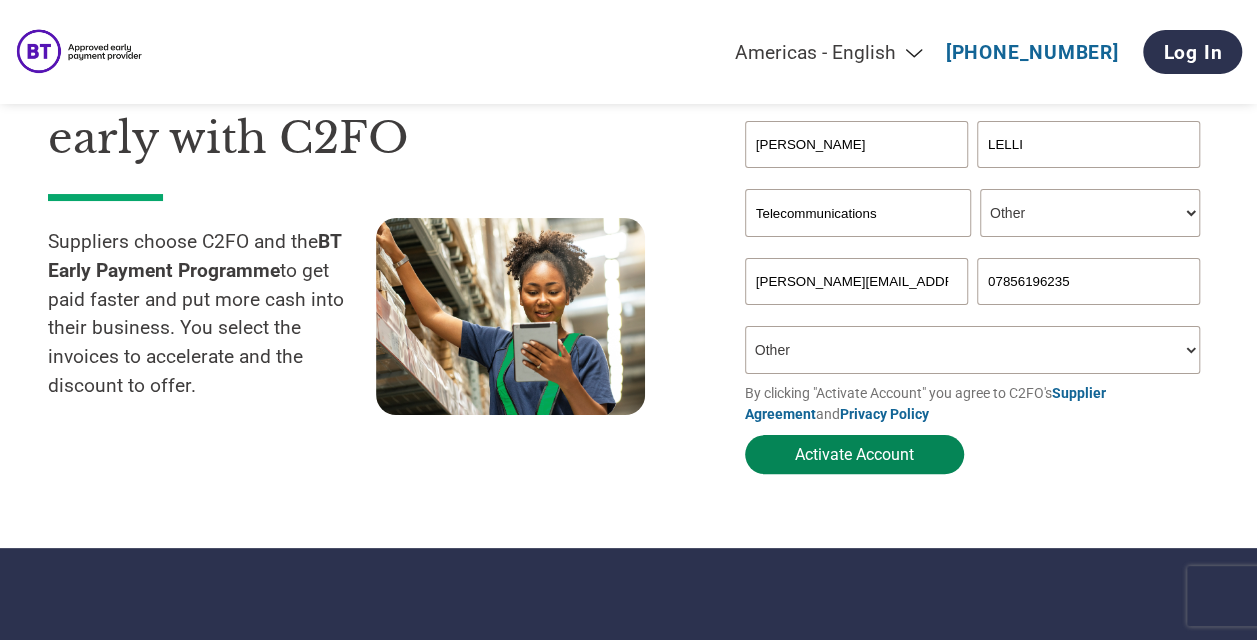 click on "Activate Account" at bounding box center [854, 454] 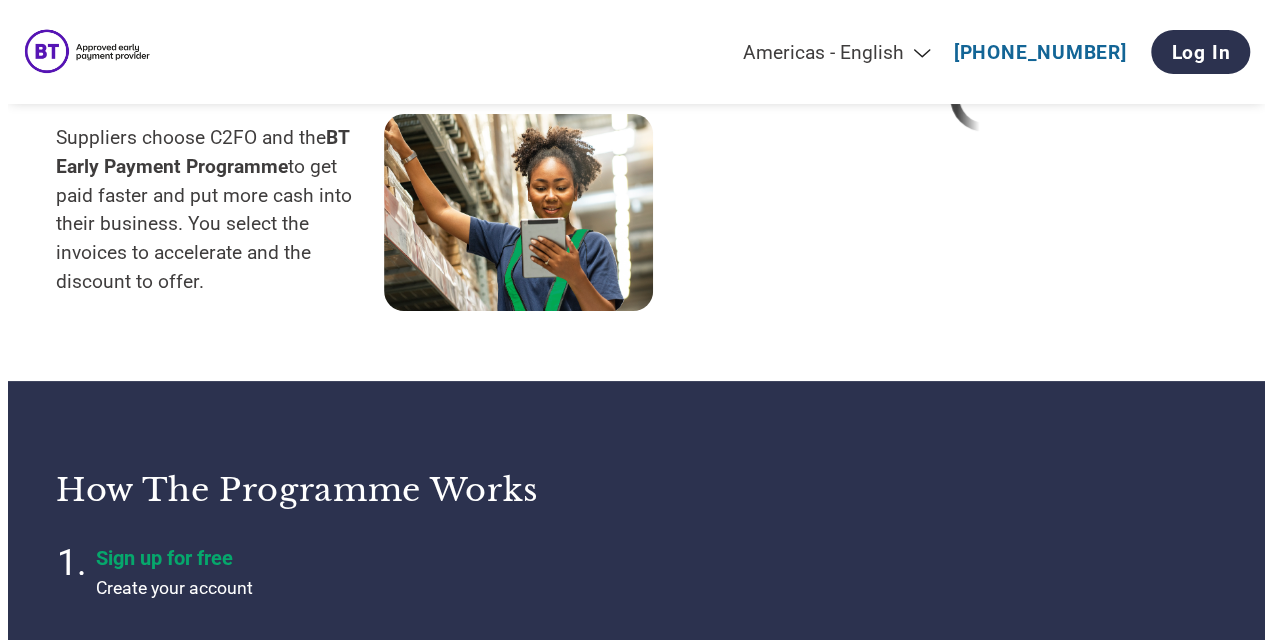 scroll, scrollTop: 0, scrollLeft: 0, axis: both 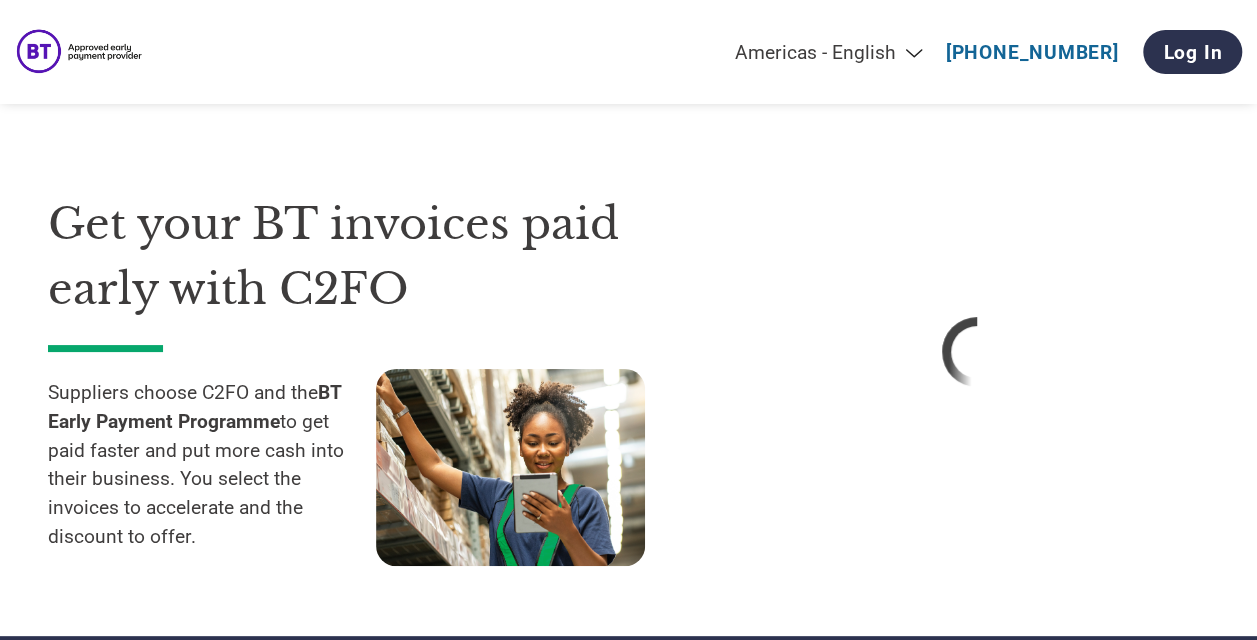 select on "en-[GEOGRAPHIC_DATA]" 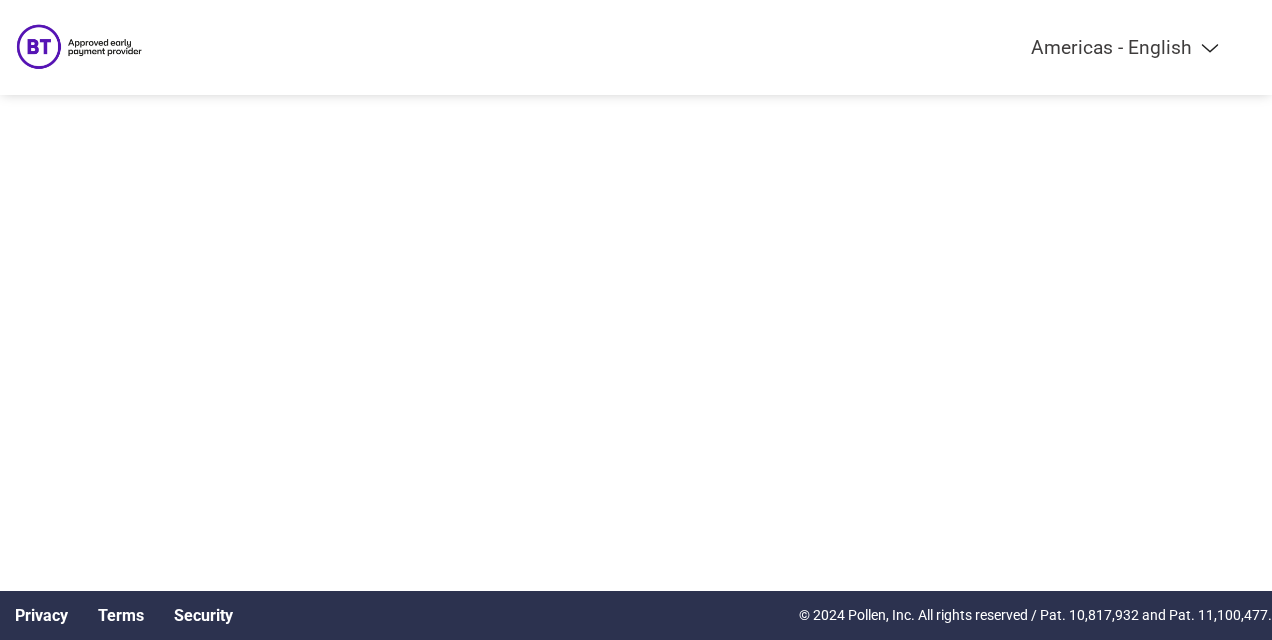 select on "en-[GEOGRAPHIC_DATA]" 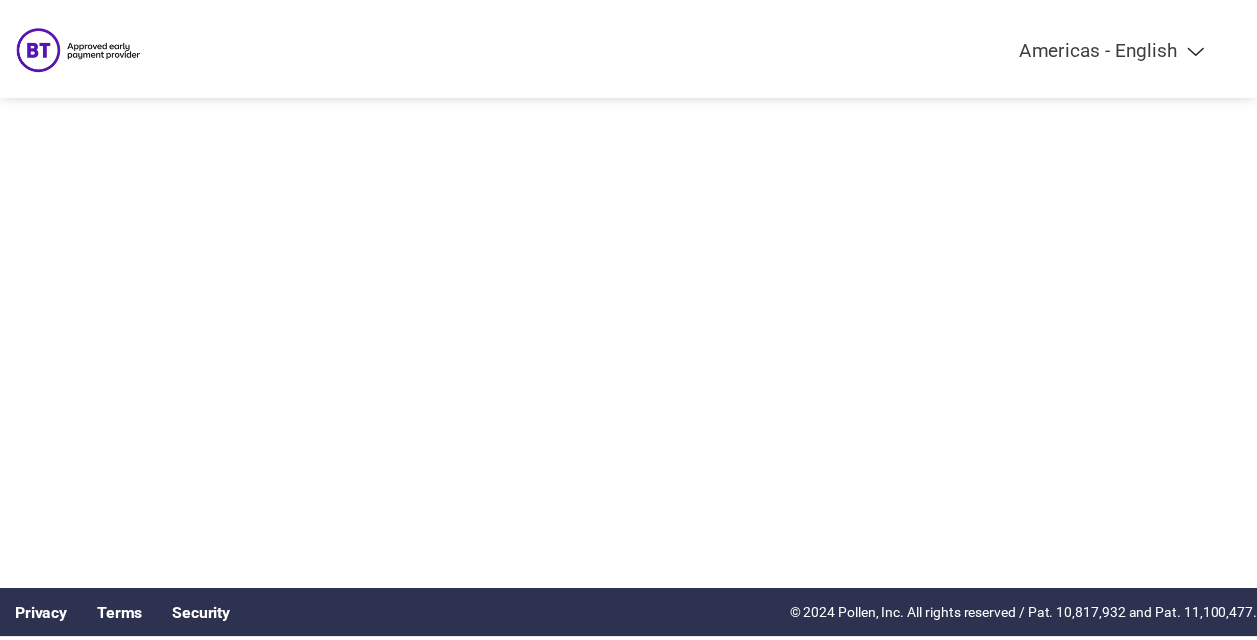 scroll, scrollTop: 0, scrollLeft: 0, axis: both 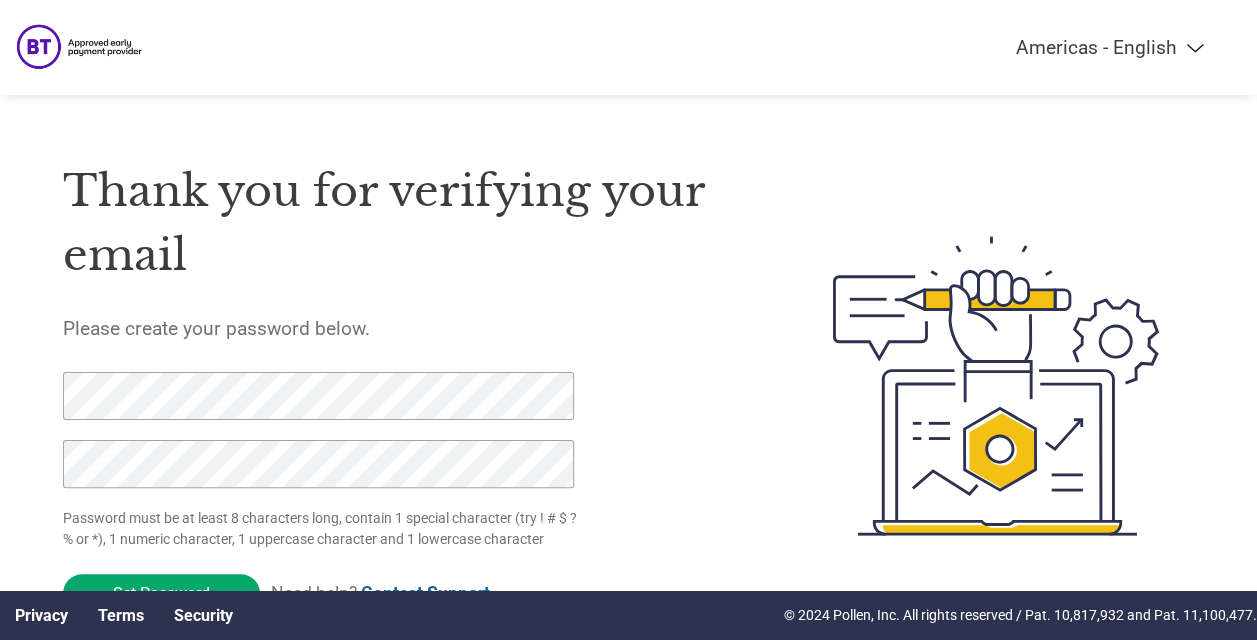click on "Set Password" 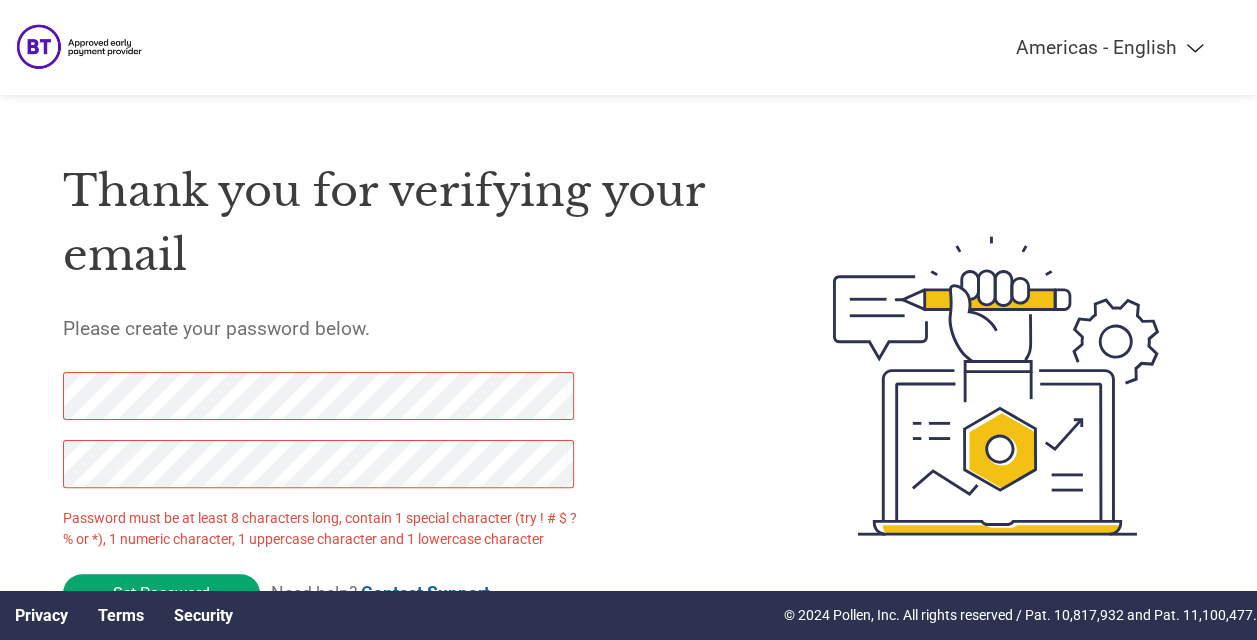scroll, scrollTop: 52, scrollLeft: 0, axis: vertical 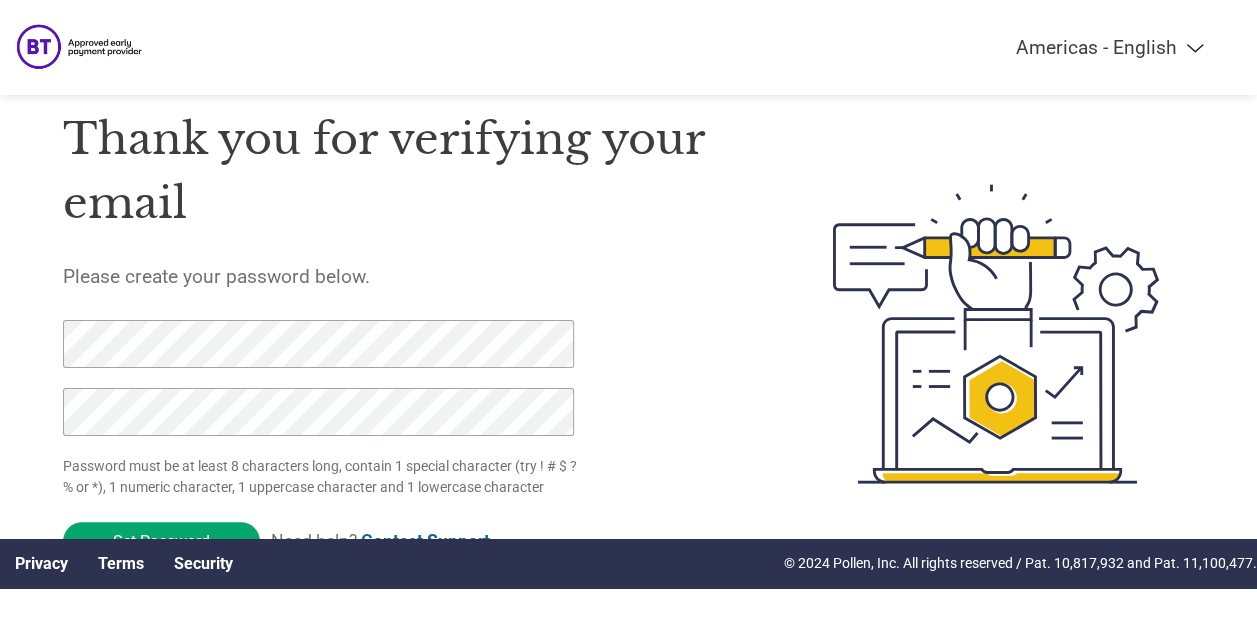 click on "Set Password" 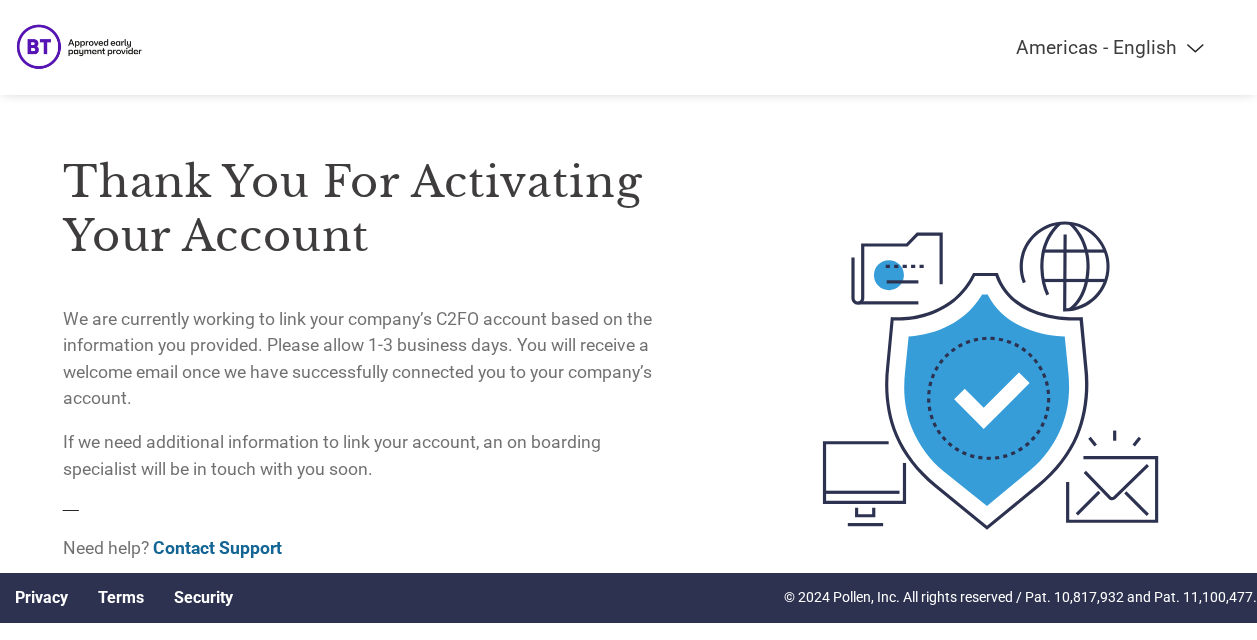 scroll, scrollTop: 0, scrollLeft: 0, axis: both 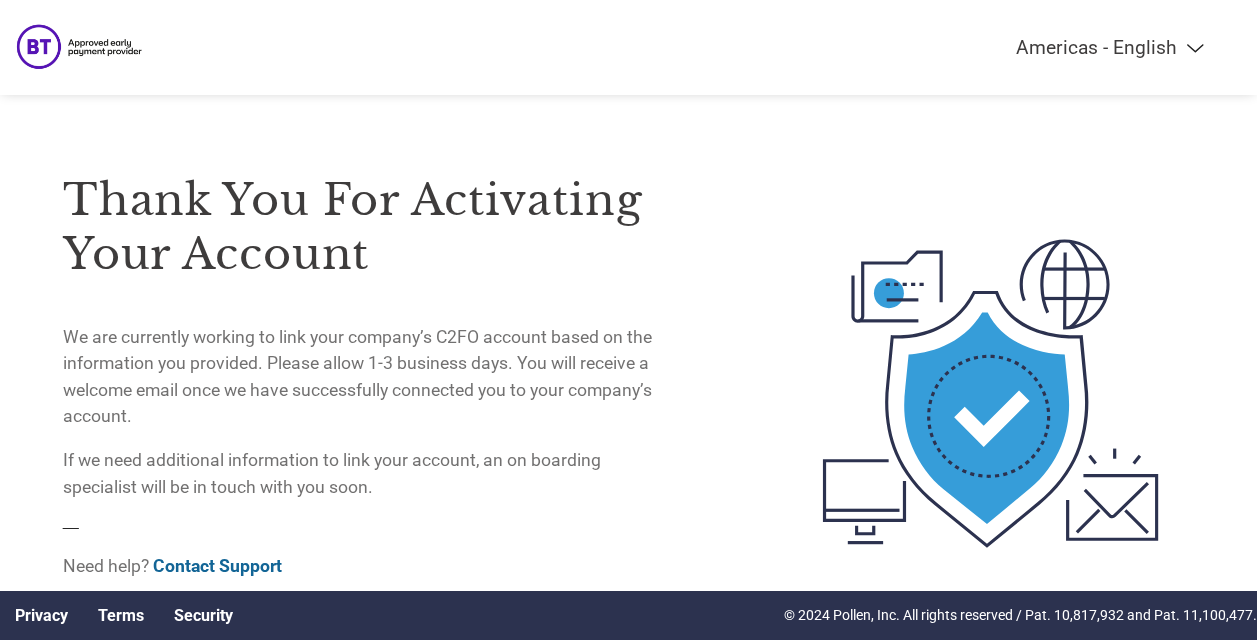 click on "Americas - English Américas - Español Américas - Português Amériques - Français Europe - English Europa - Español Europe - Français Europa - Nederlands Europa - Deutsch Europa - Italiano Европа - Русский Avrupa - Türkçe Asia Pacific - English (India) Asia Pacific - English (AUS) Asia Pacific - English (others) 亚太地区 - 简体中文 亞太地區 - 繁體中文 Thank you for activating your account
We are currently working to link your company’s C2FO account based on the information you provided.  Please allow 1-3 business days. You will receive a welcome email once we have successfully connected you to your company’s account.
If we need additional information to link your account, an on boarding specialist will be in touch with you soon.
— Need help?   Contact Support Privacy Terms   Security © 2024 Pollen, Inc. All rights reserved / Pat. 10,817,932 and Pat. 11,100,477." at bounding box center [628, 353] 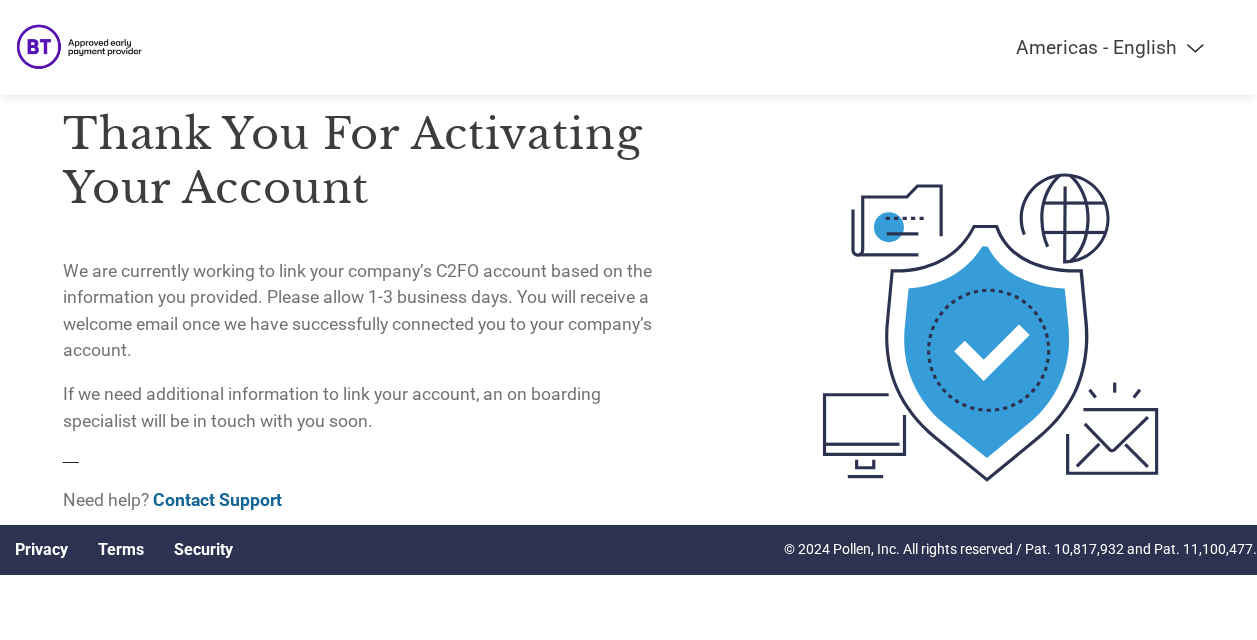 scroll, scrollTop: 0, scrollLeft: 0, axis: both 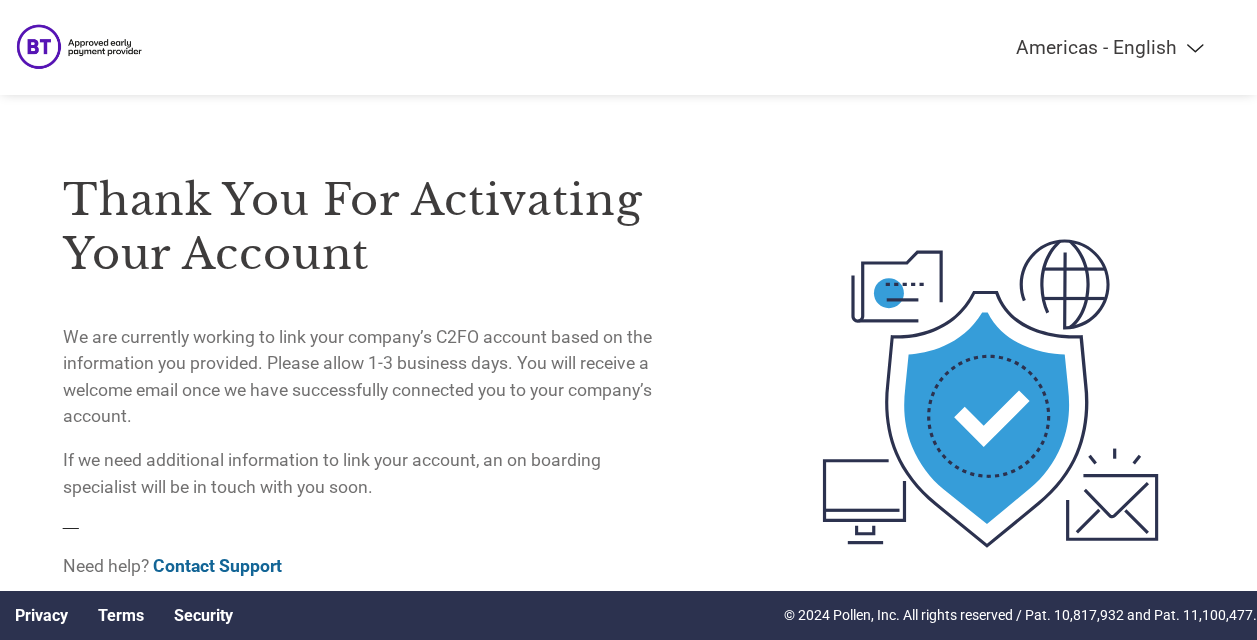 click at bounding box center [82, 47] 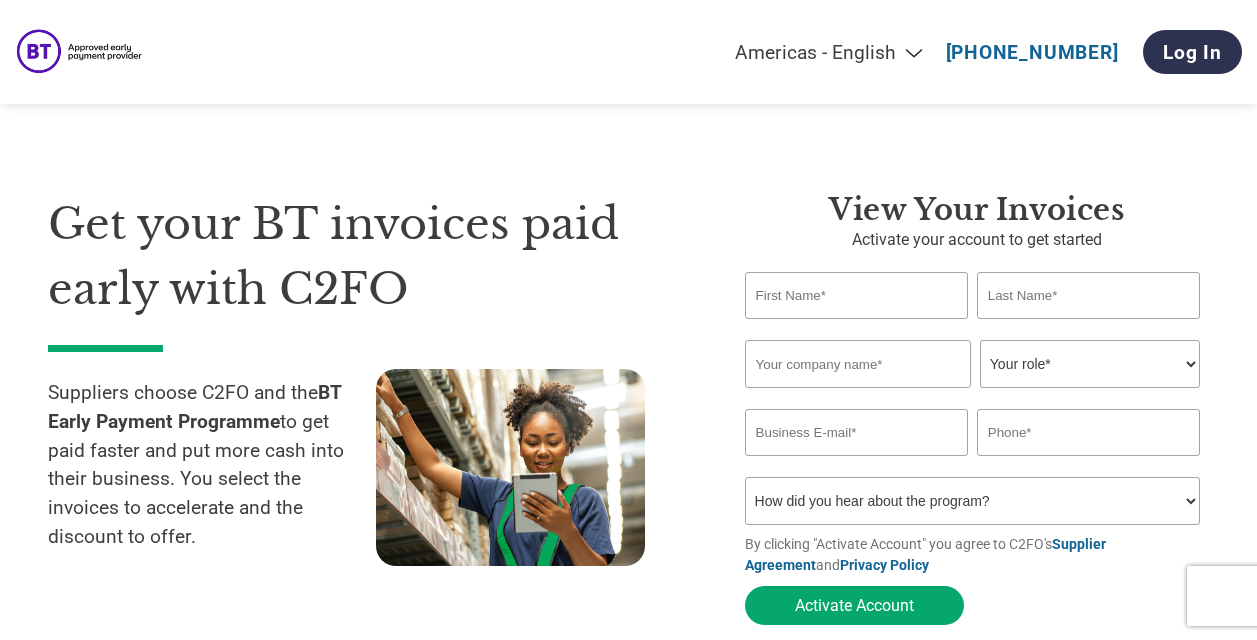 select on "en-[GEOGRAPHIC_DATA]" 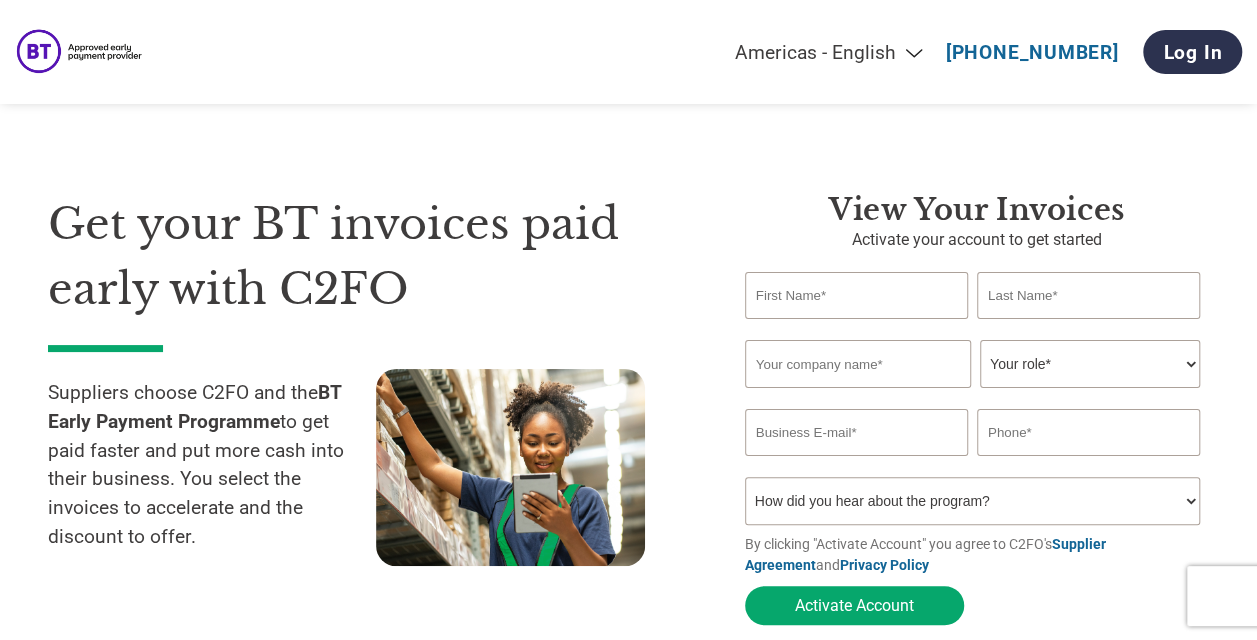 scroll, scrollTop: 0, scrollLeft: 0, axis: both 